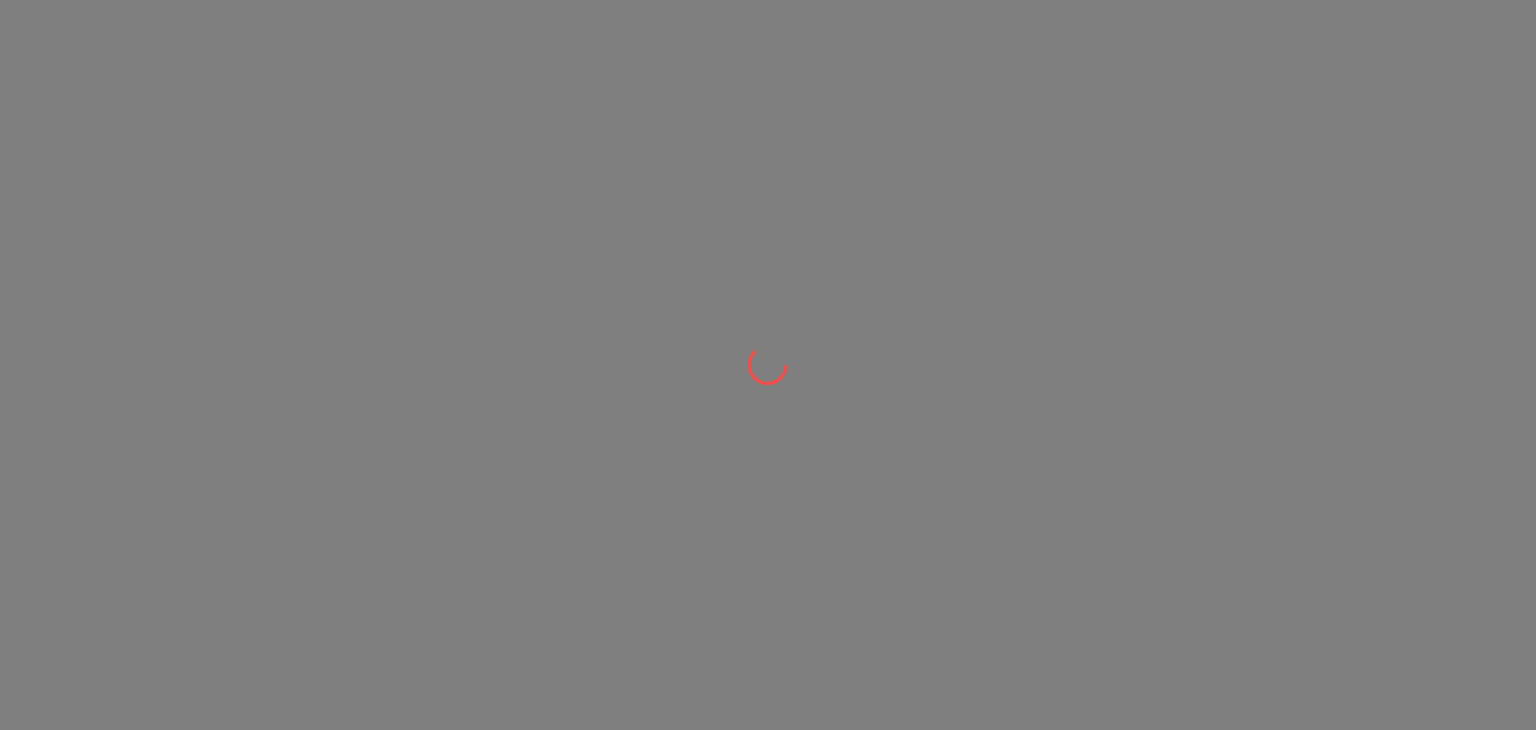 scroll, scrollTop: 0, scrollLeft: 0, axis: both 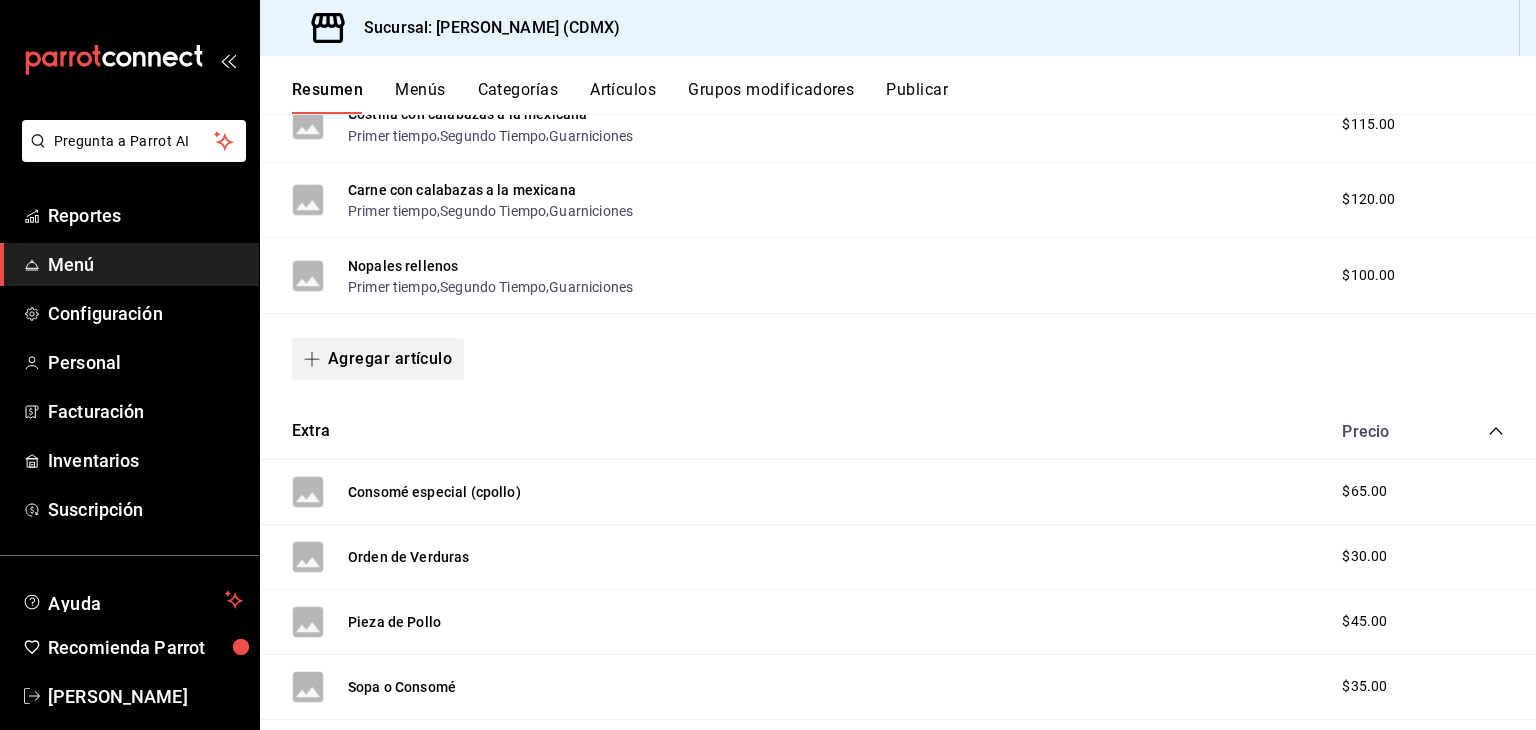 click on "Agregar artículo" at bounding box center (378, 359) 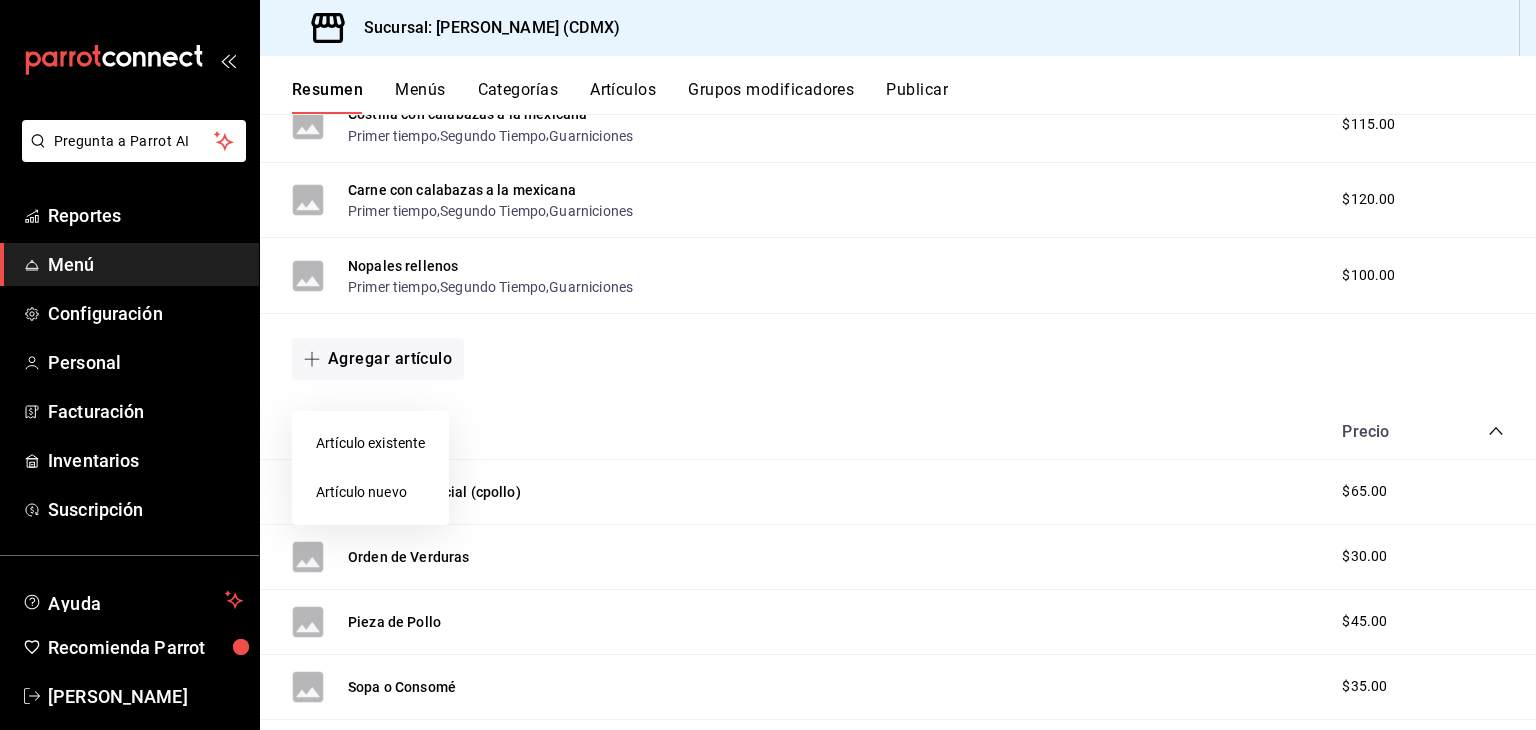 click on "Artículo existente" at bounding box center [370, 443] 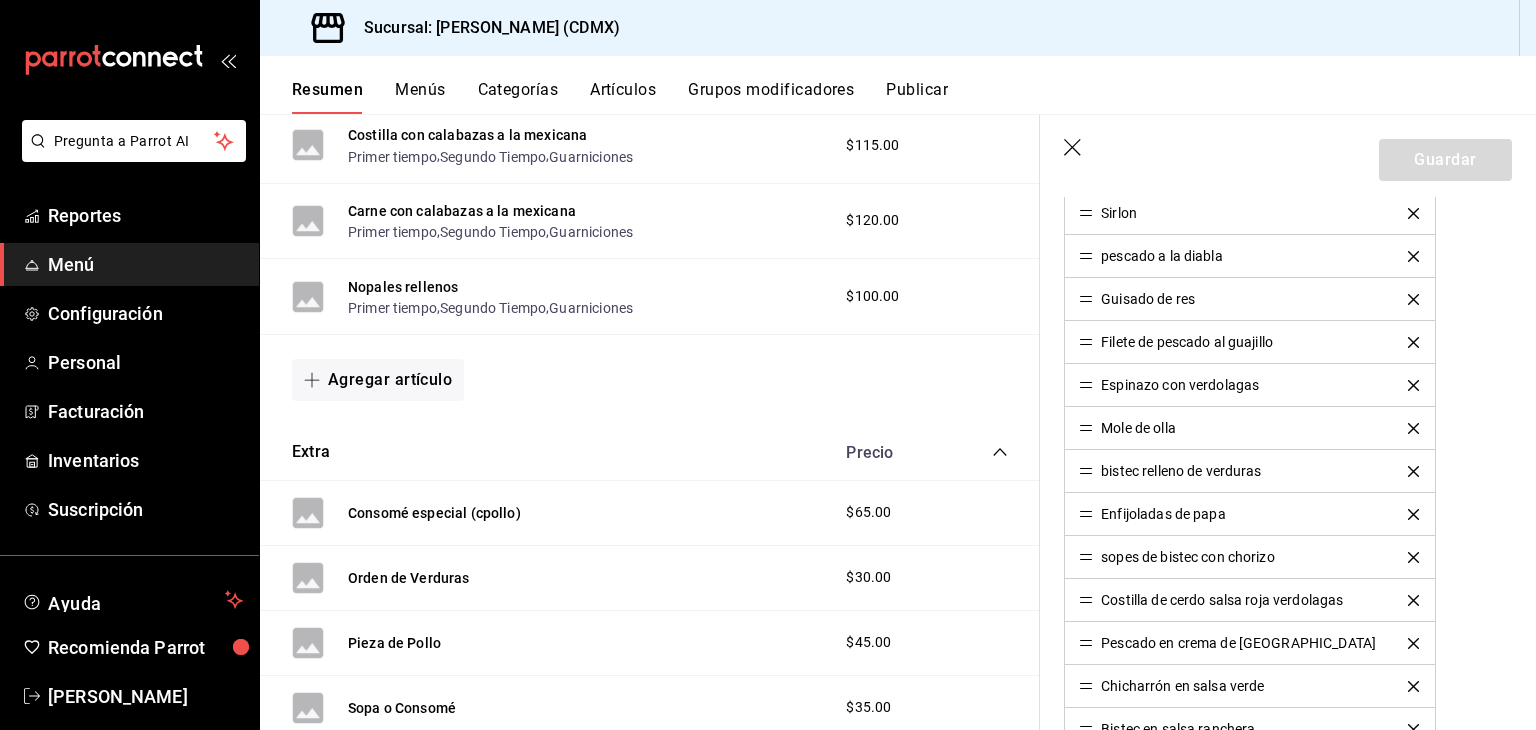 scroll, scrollTop: 7328, scrollLeft: 0, axis: vertical 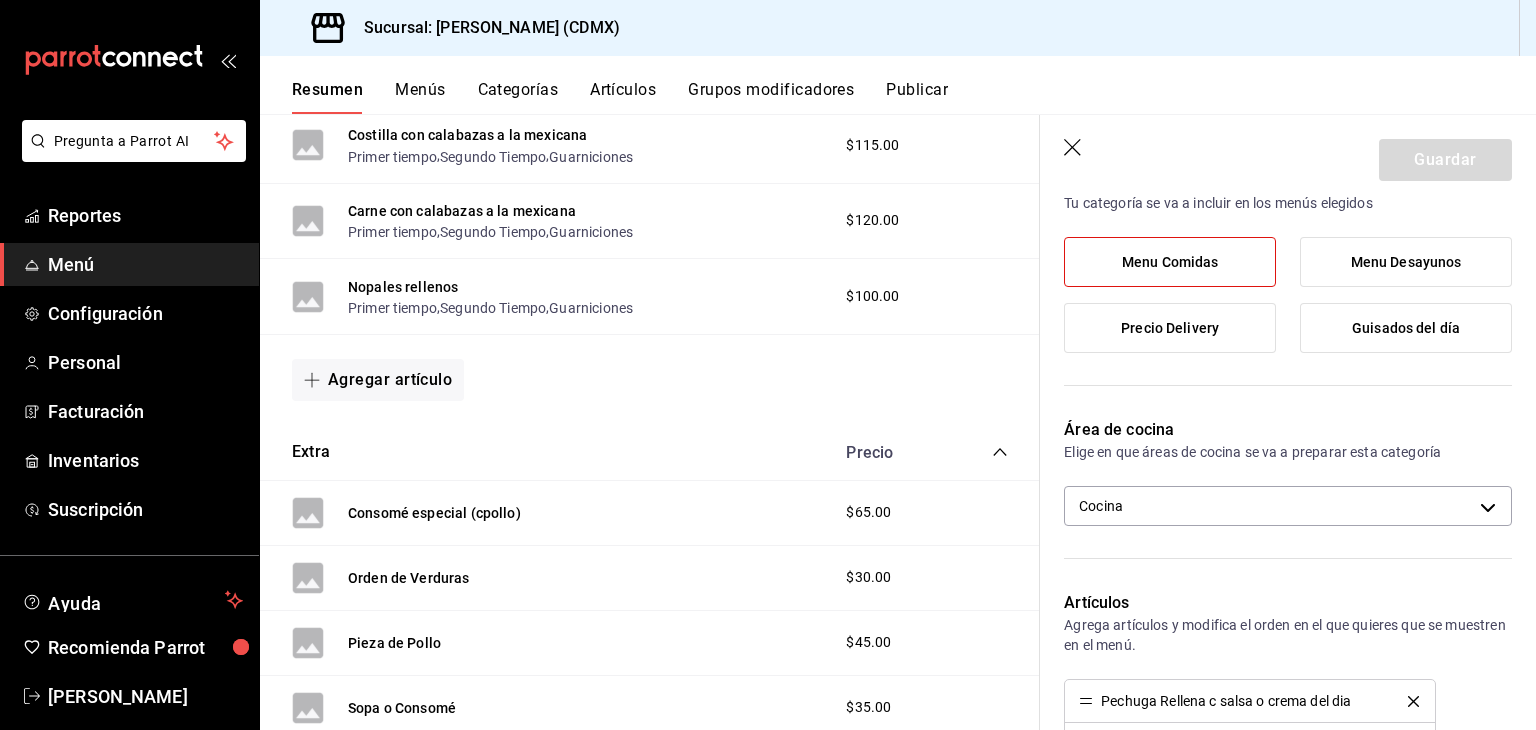 click on "Menu Comidas" at bounding box center (1170, 262) 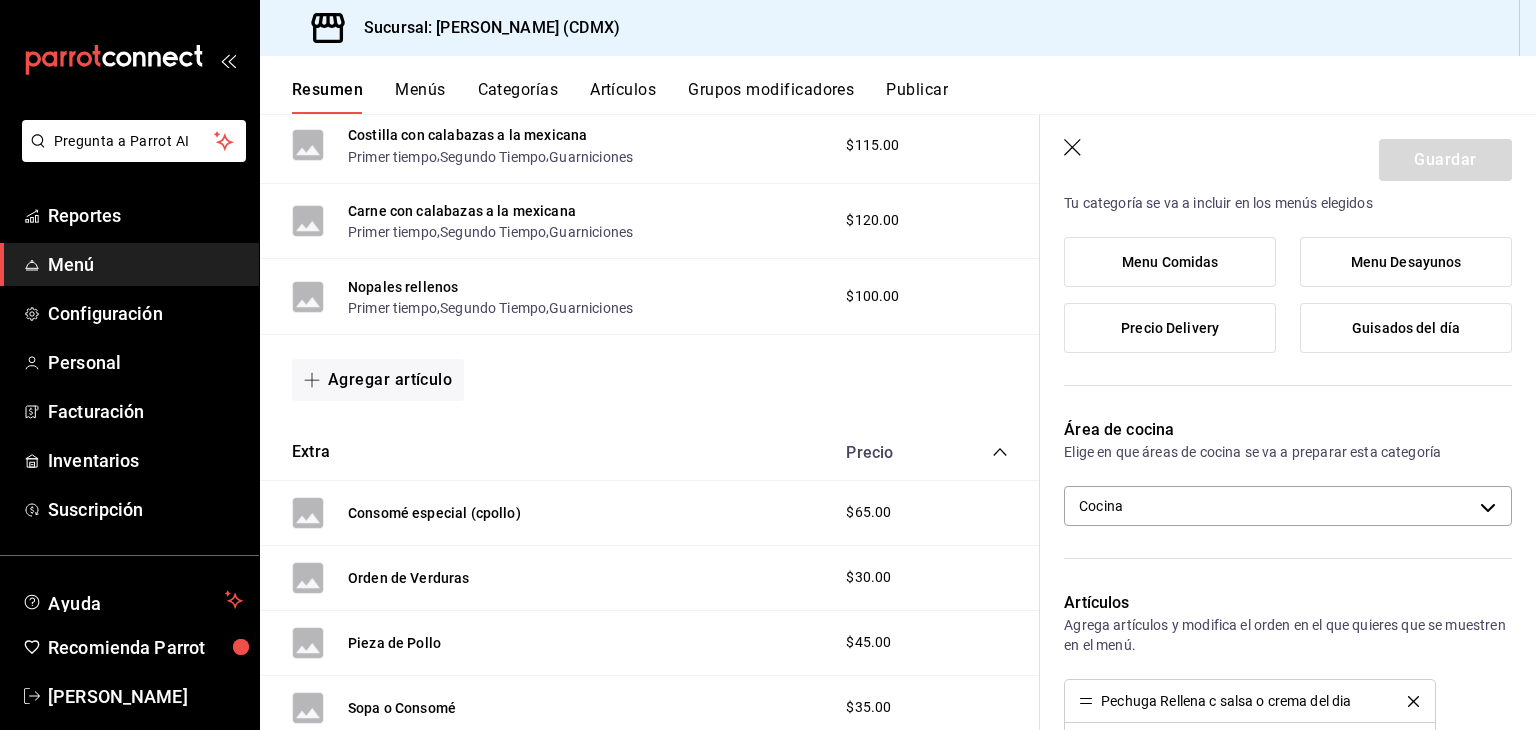 click on "Menu Comidas" at bounding box center (1170, 262) 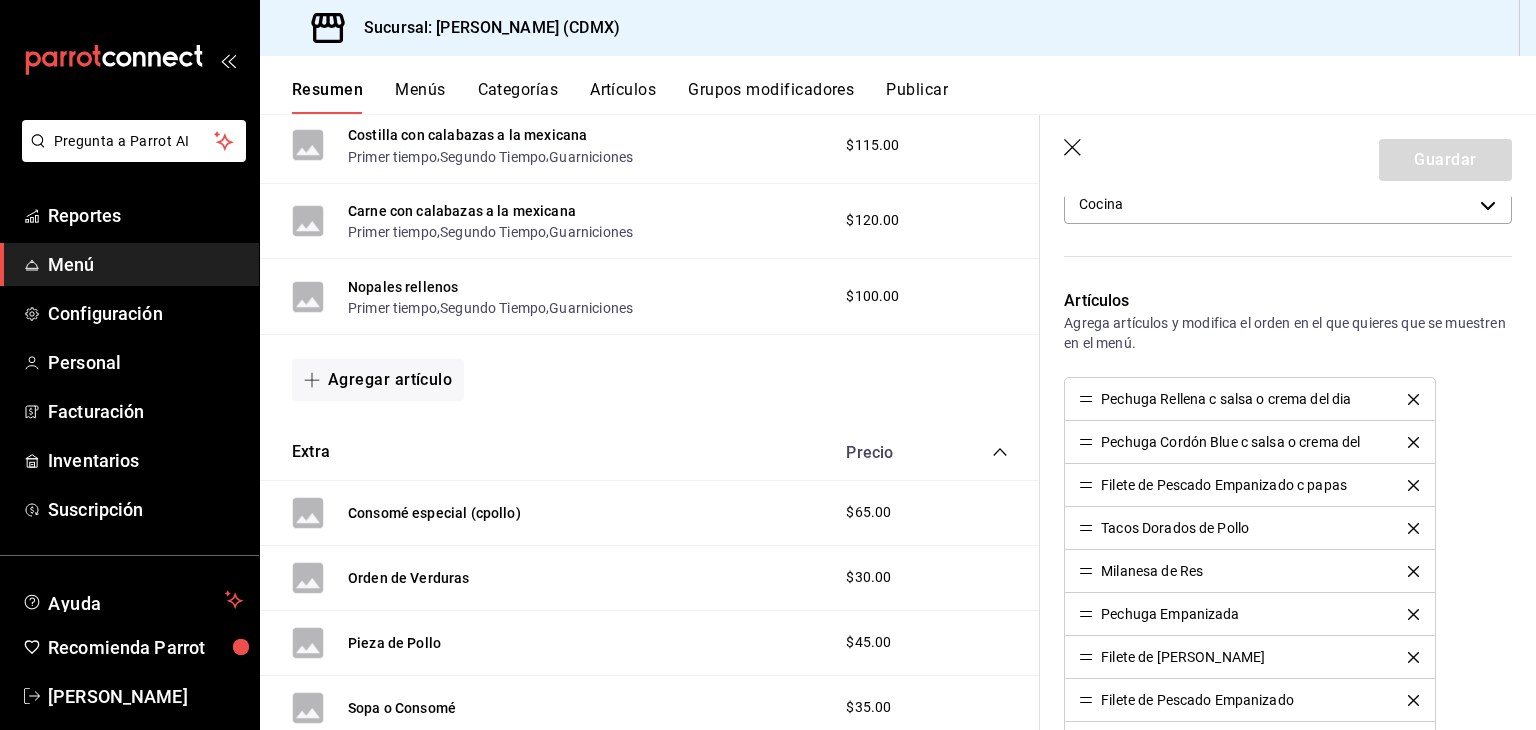 scroll, scrollTop: 0, scrollLeft: 0, axis: both 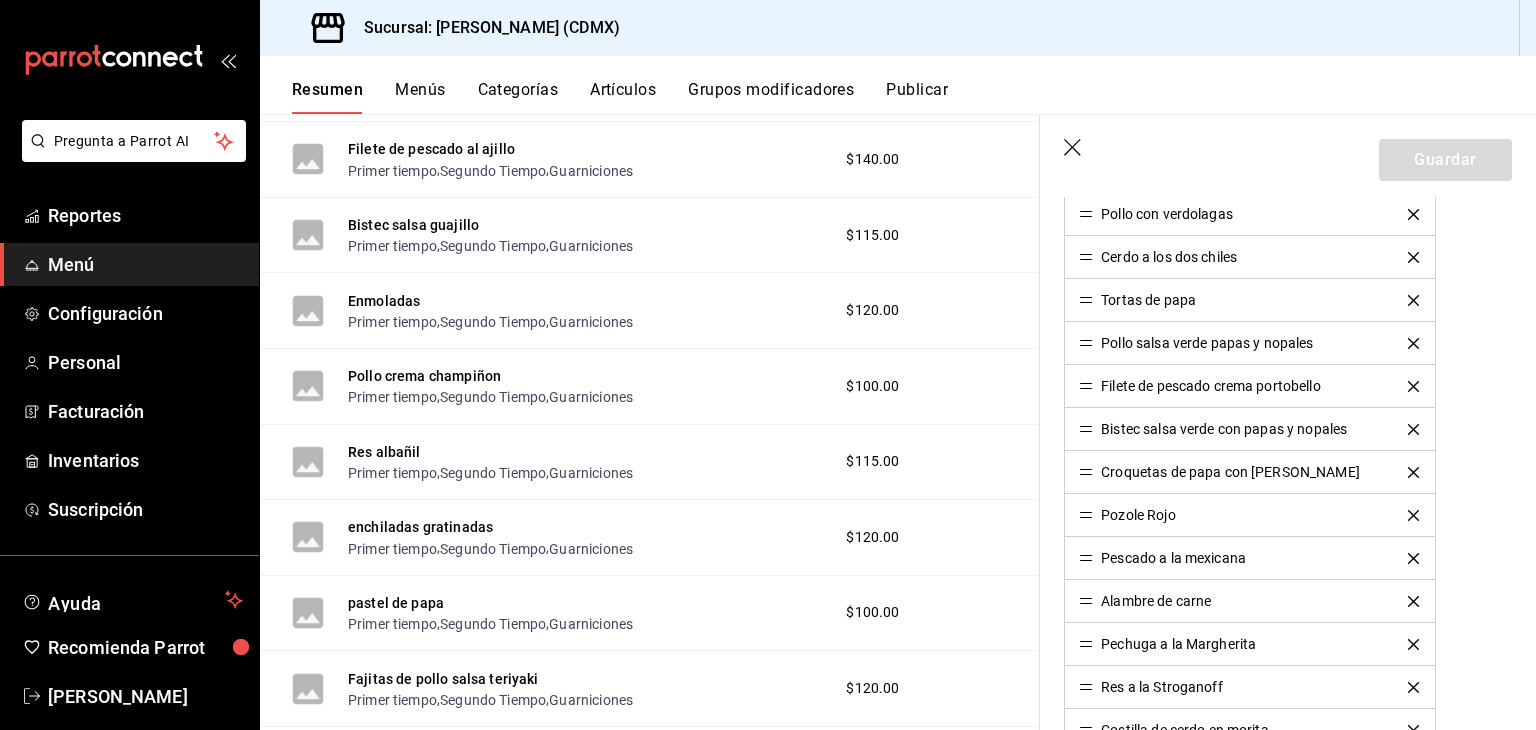 click on "Bistec salsa guajillo Primer tiempo ,  Segundo Tiempo ,  Guarniciones $115.00" at bounding box center [650, 236] 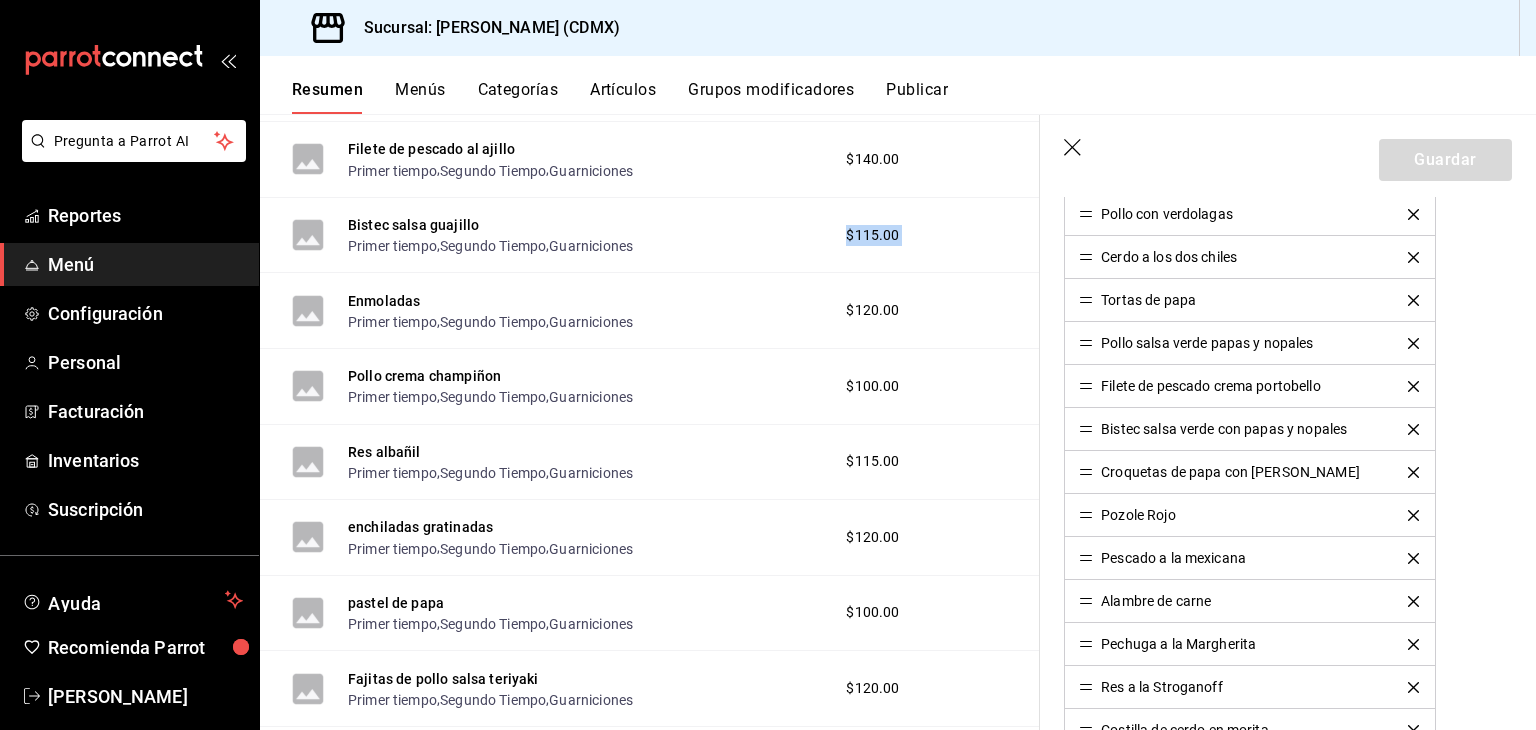 click on "Bistec salsa guajillo Primer tiempo ,  Segundo Tiempo ,  Guarniciones $115.00" at bounding box center [650, 236] 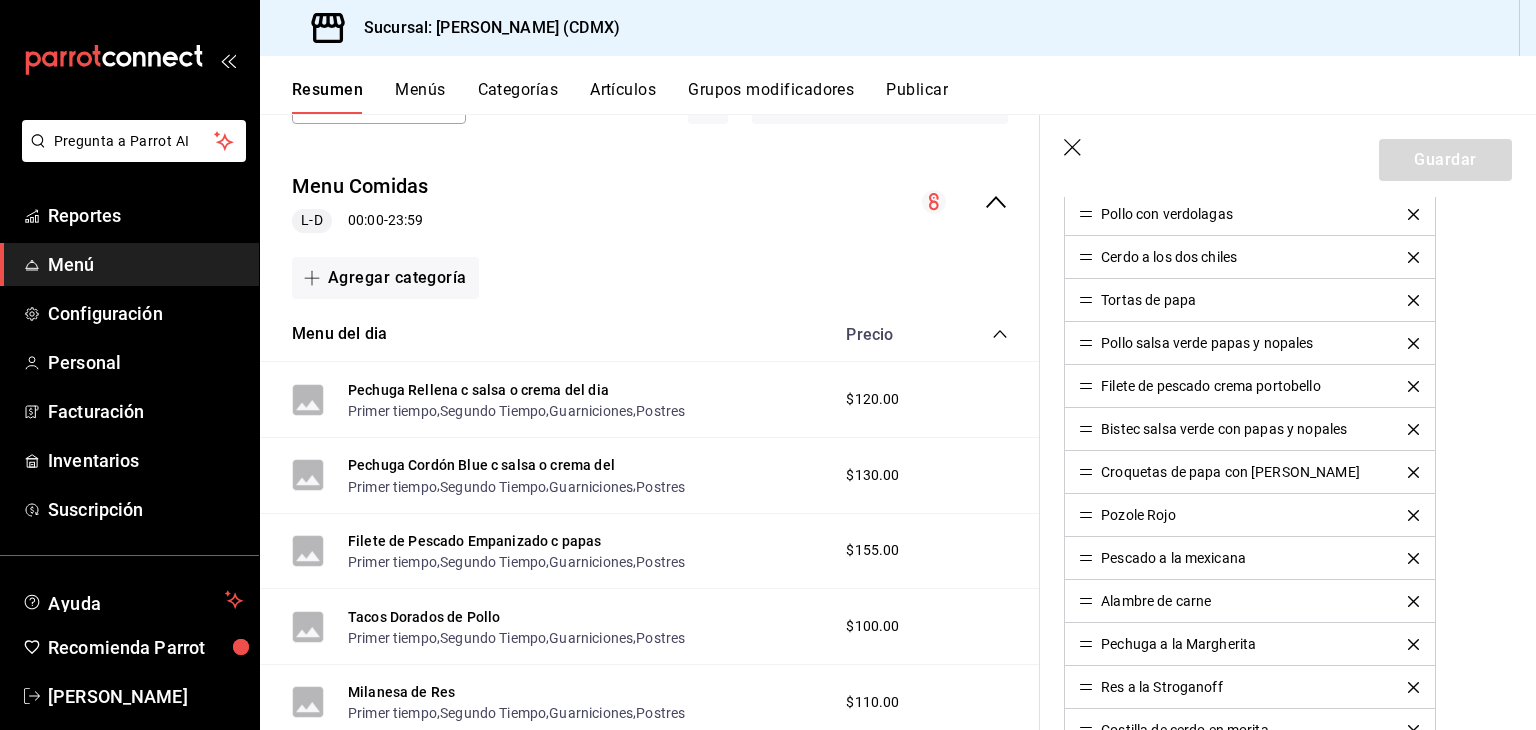 scroll, scrollTop: 0, scrollLeft: 0, axis: both 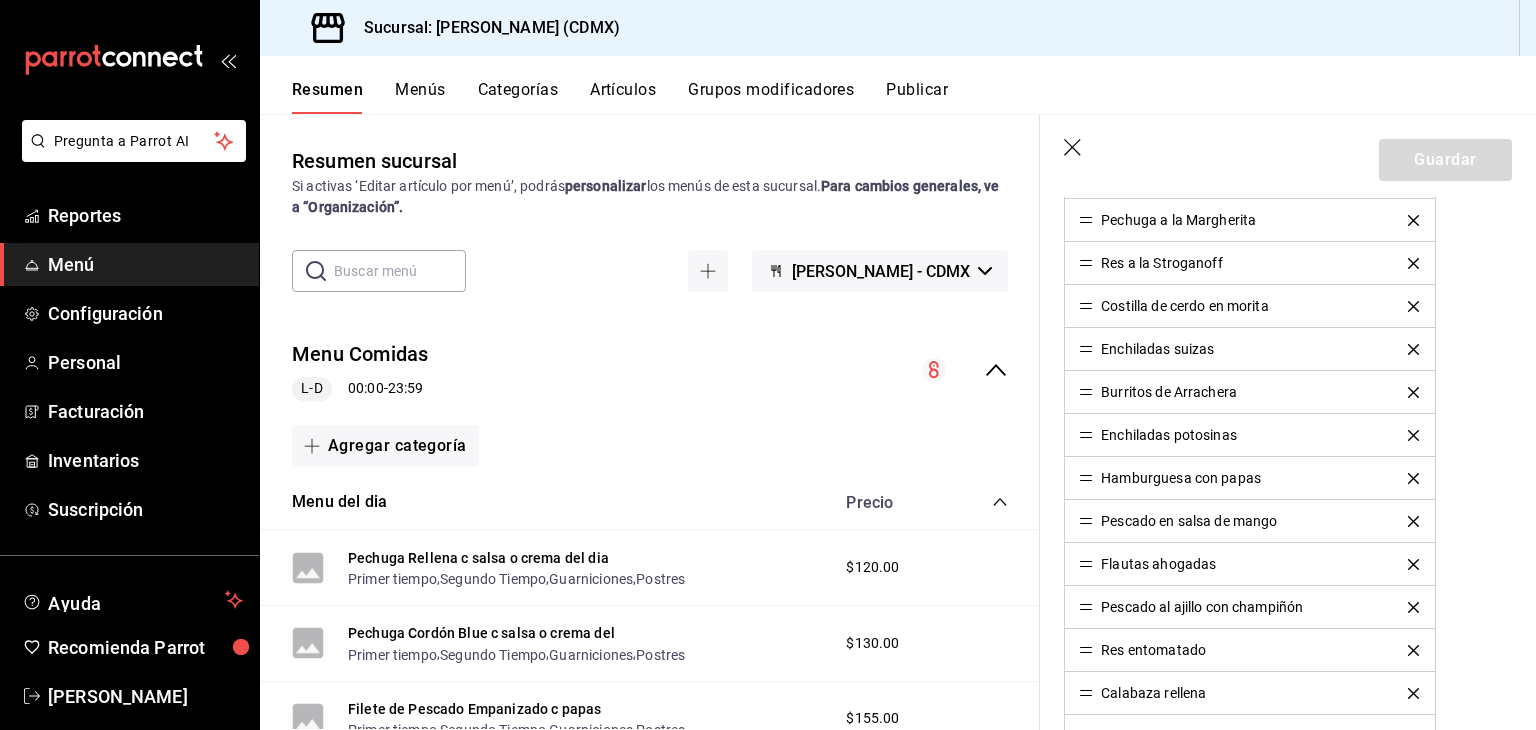 click on "Hamburguesa con papas" at bounding box center (1250, 478) 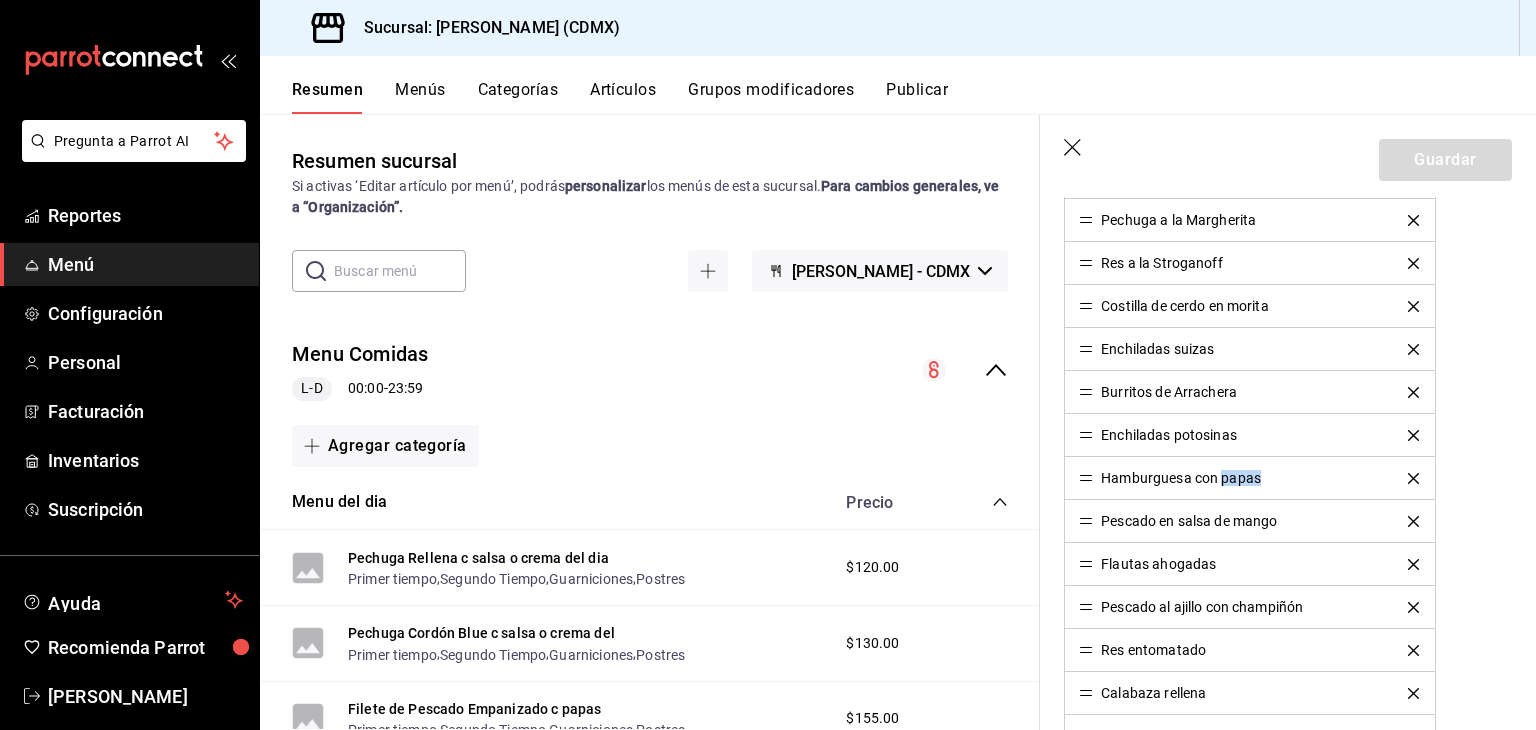 click on "Hamburguesa con papas" at bounding box center [1181, 478] 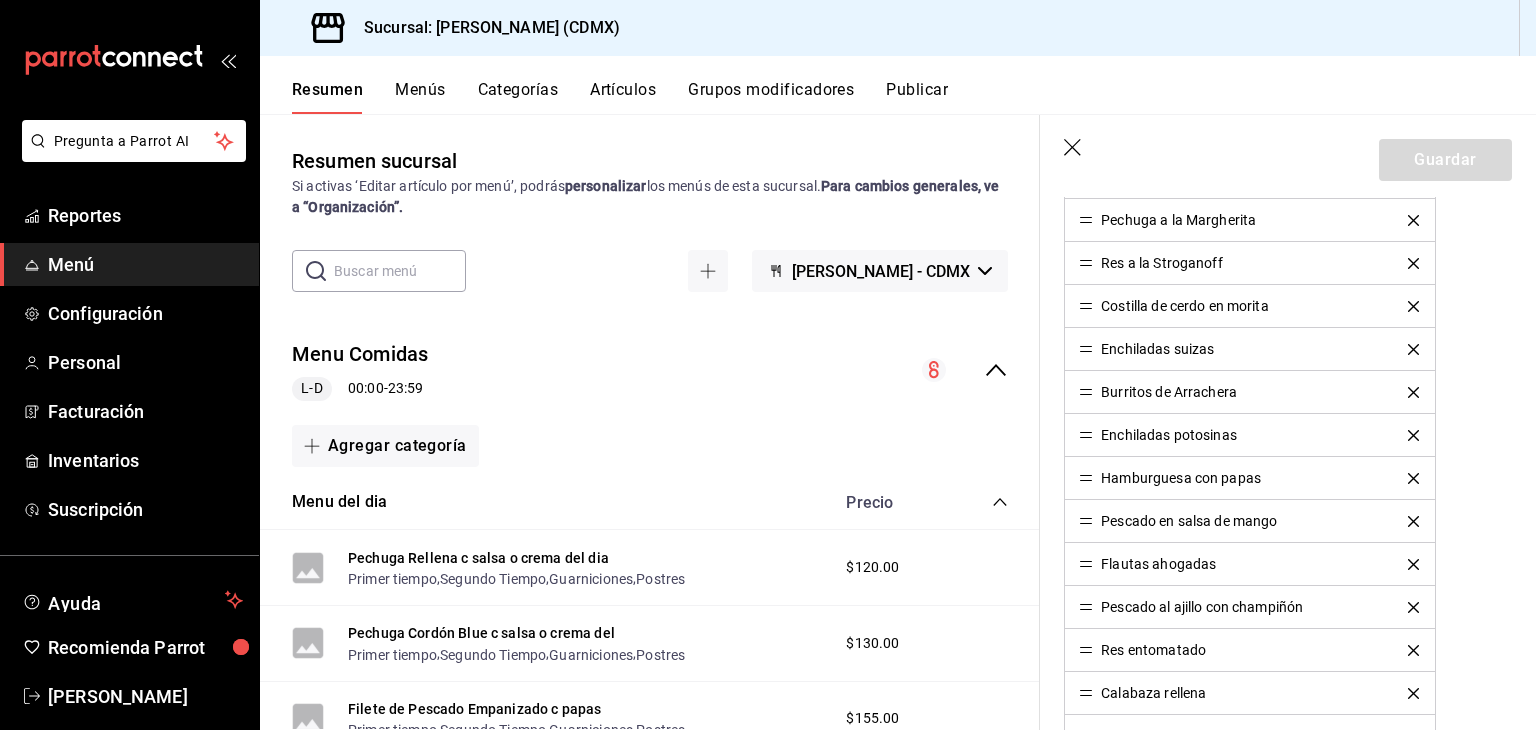 click on "Hamburguesa con papas" at bounding box center (1250, 478) 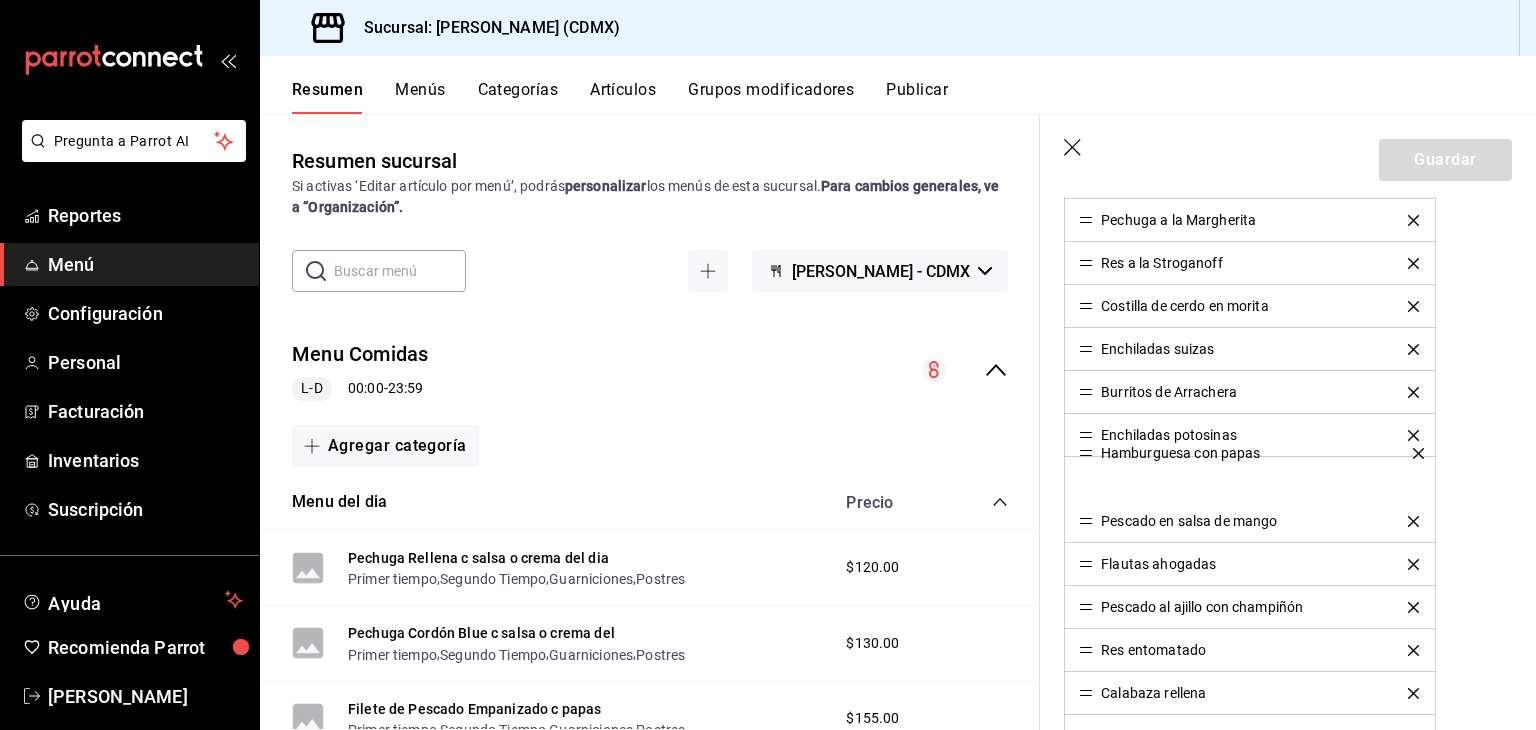 drag, startPoint x: 1085, startPoint y: 465, endPoint x: 1082, endPoint y: 453, distance: 12.369317 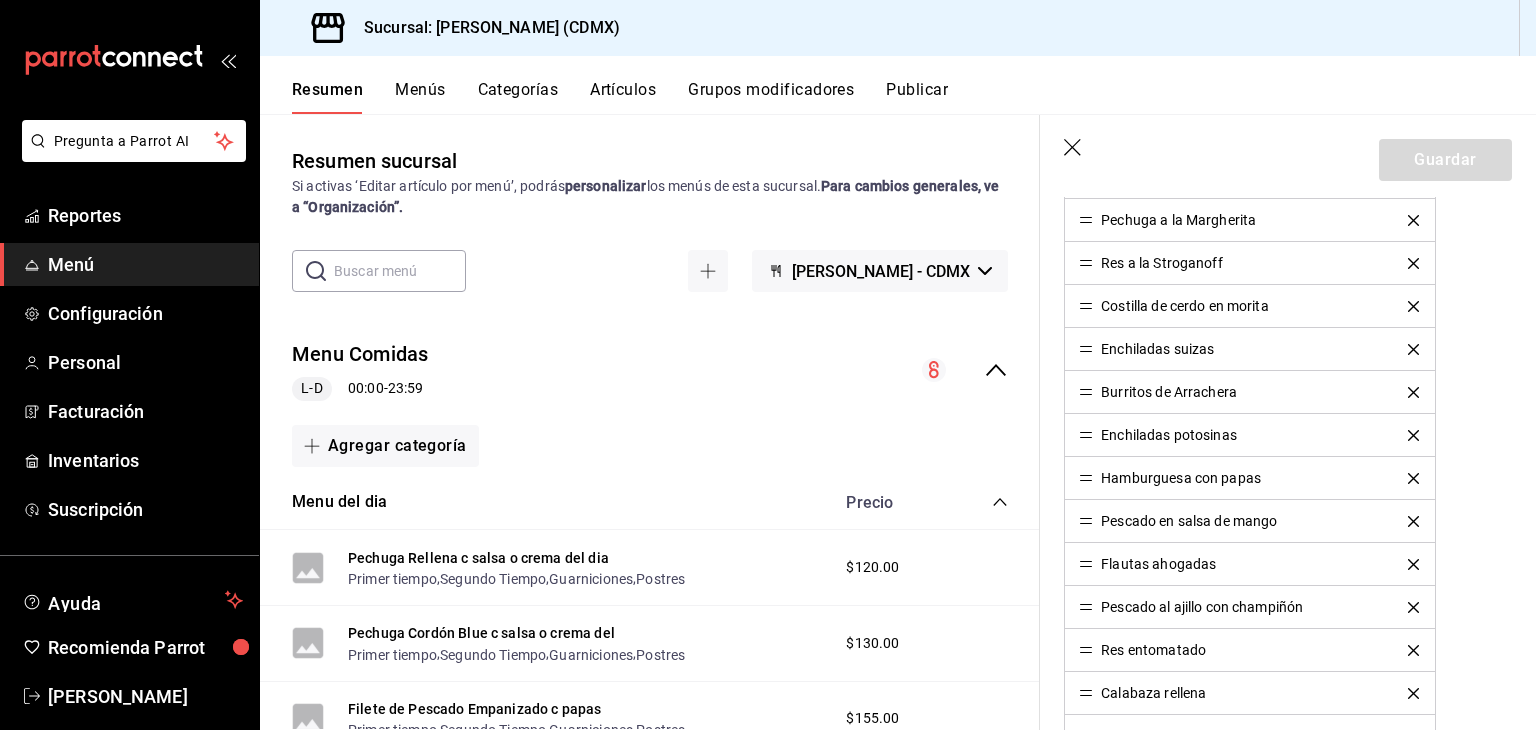 click on "Hamburguesa con papas" at bounding box center (1181, 478) 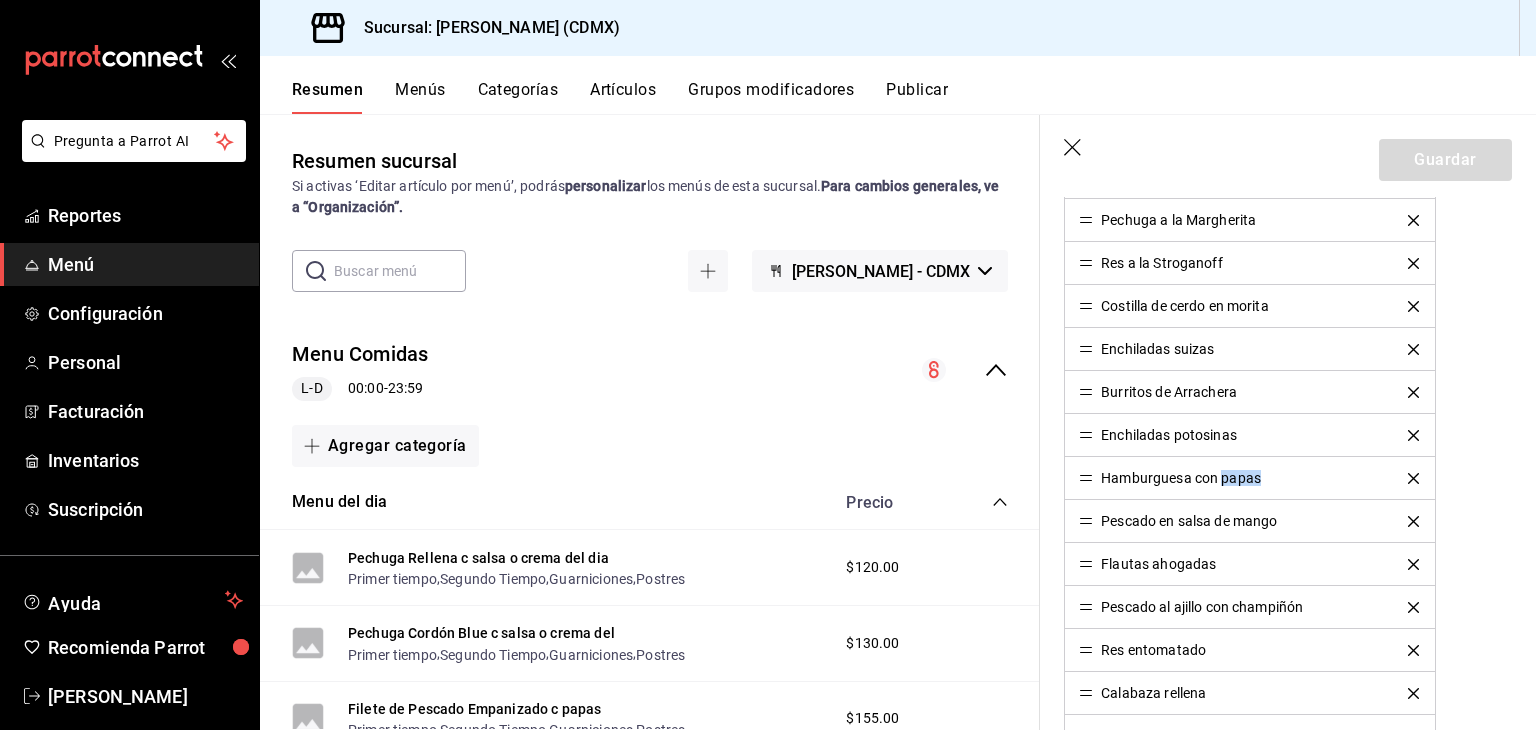 click on "Hamburguesa con papas" at bounding box center (1181, 478) 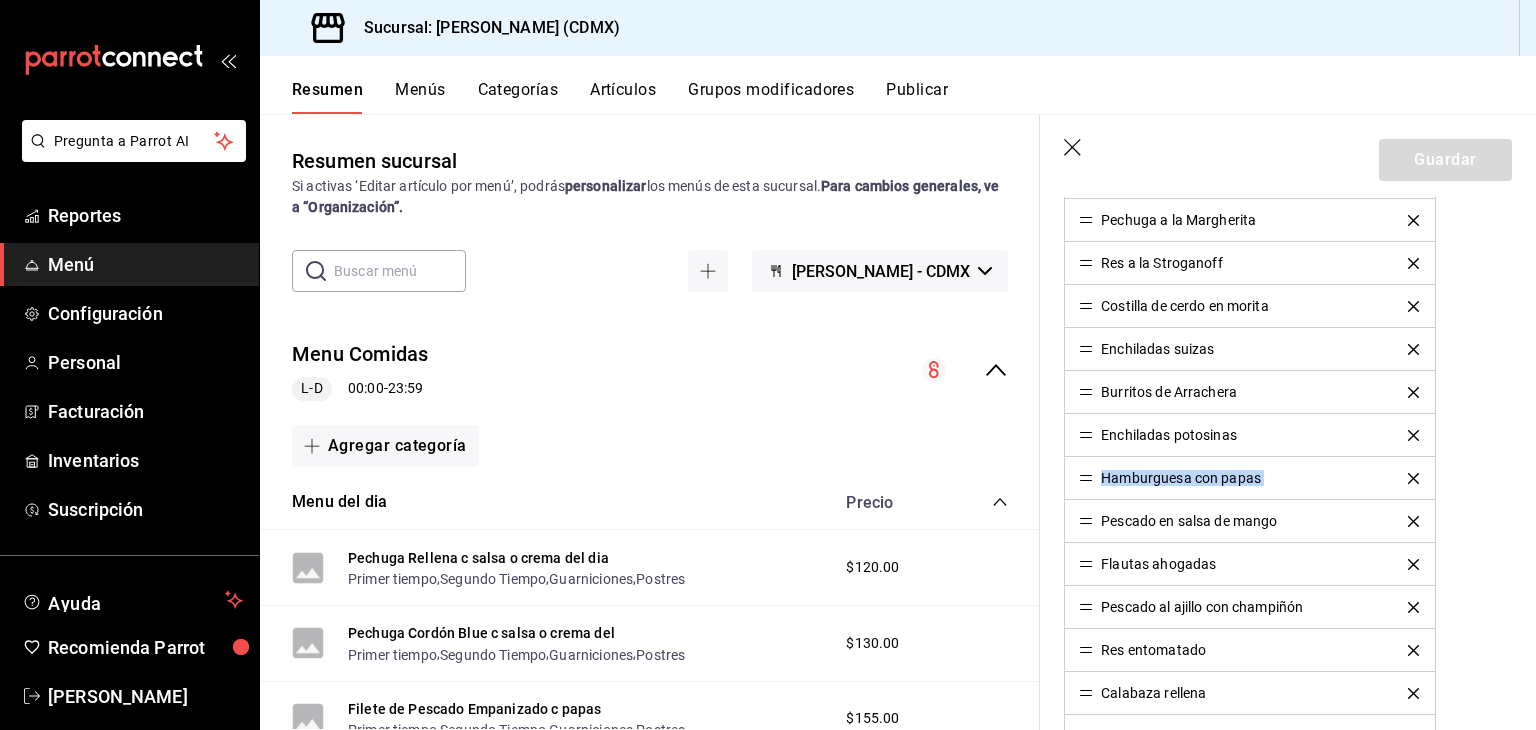 drag, startPoint x: 1248, startPoint y: 464, endPoint x: 1324, endPoint y: 464, distance: 76 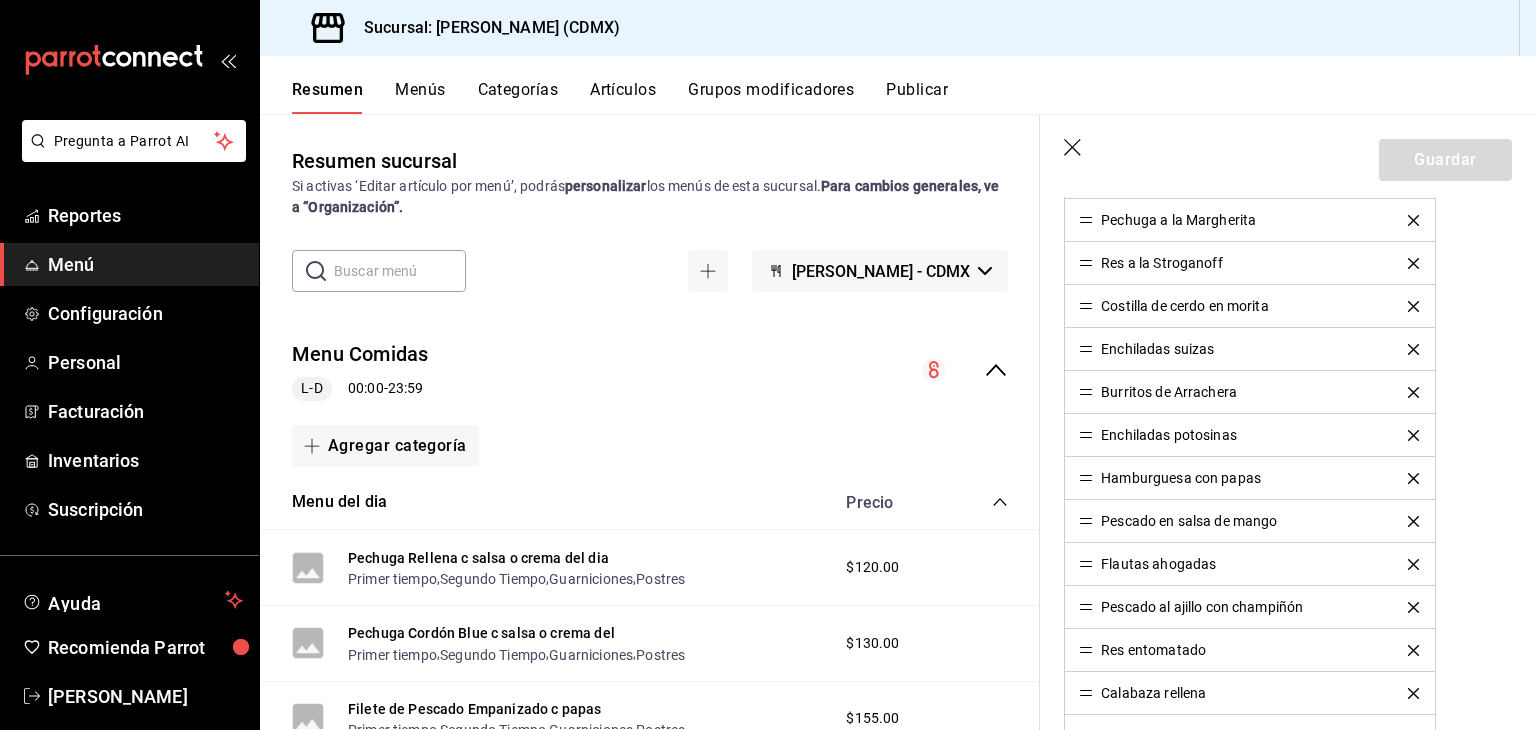 click on "Hamburguesa con papas" at bounding box center [1250, 478] 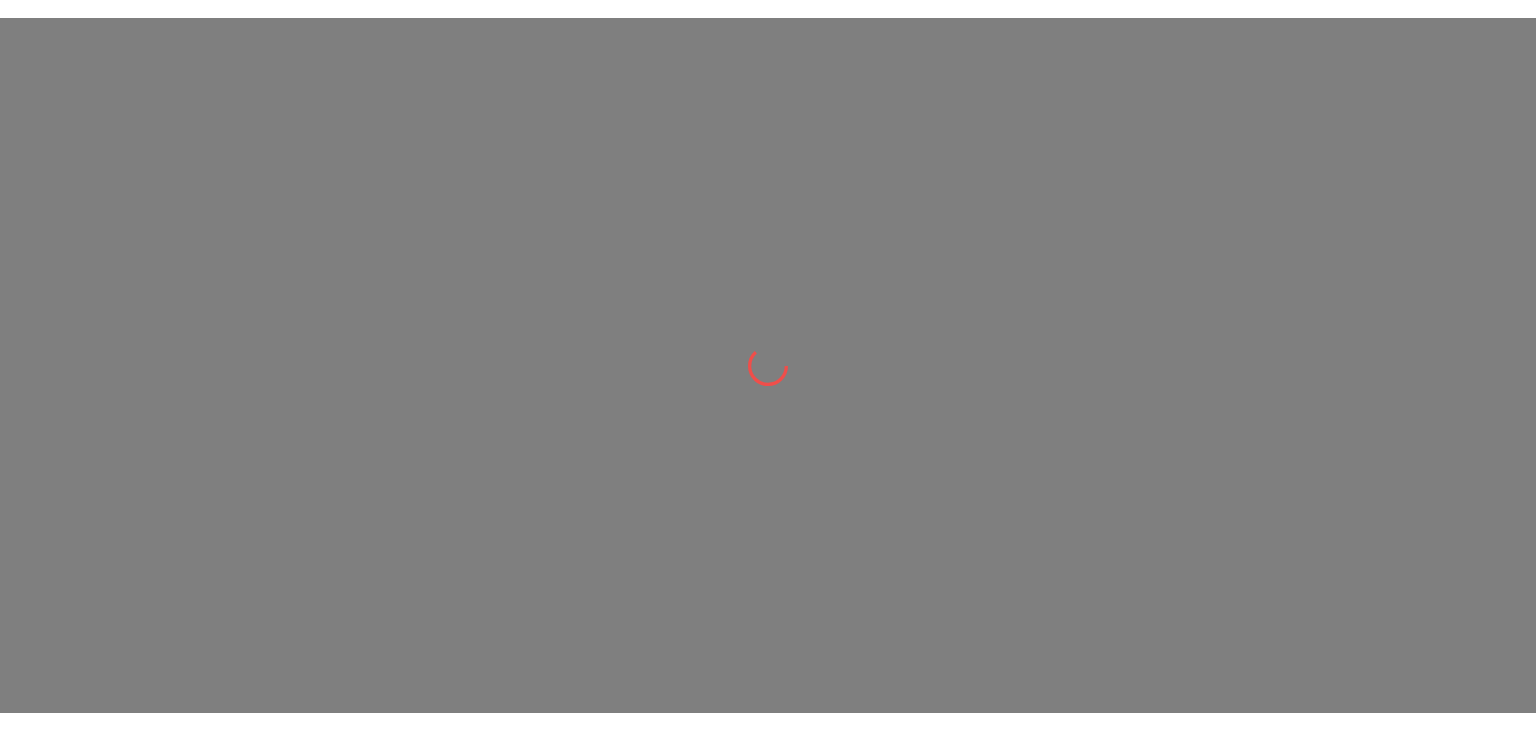 scroll, scrollTop: 0, scrollLeft: 0, axis: both 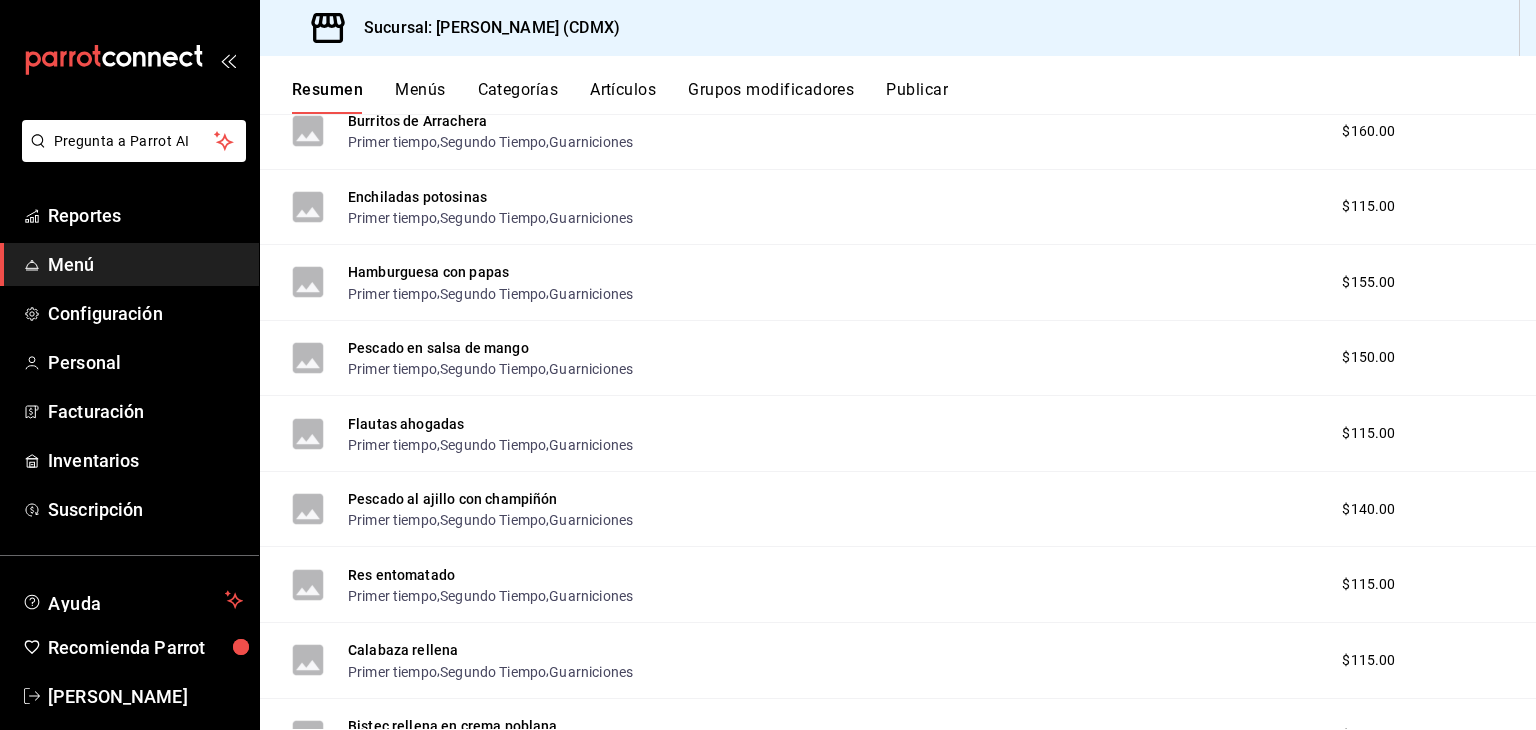 click on "$155.00" at bounding box center [1386, 282] 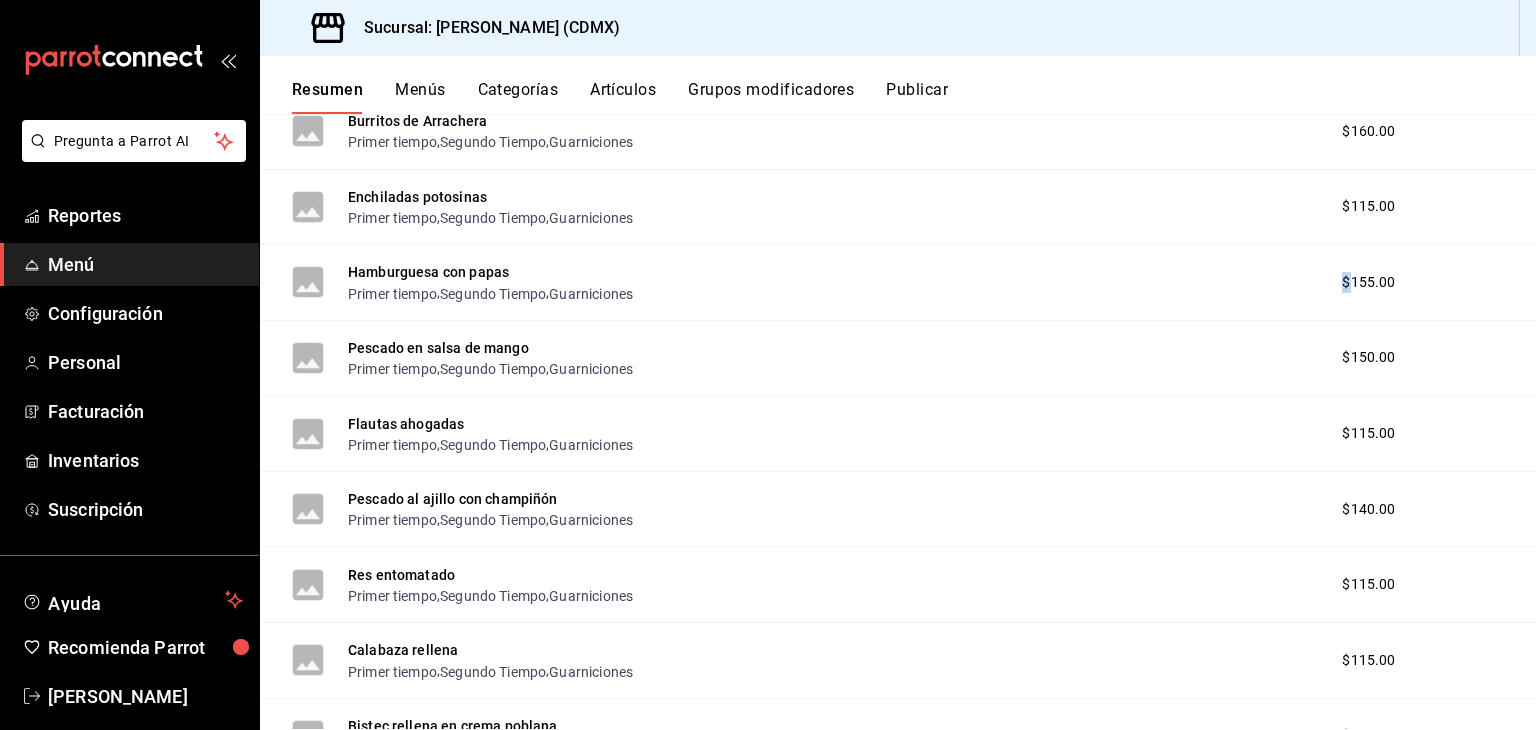 drag, startPoint x: 1312, startPoint y: 292, endPoint x: 1140, endPoint y: 284, distance: 172.18594 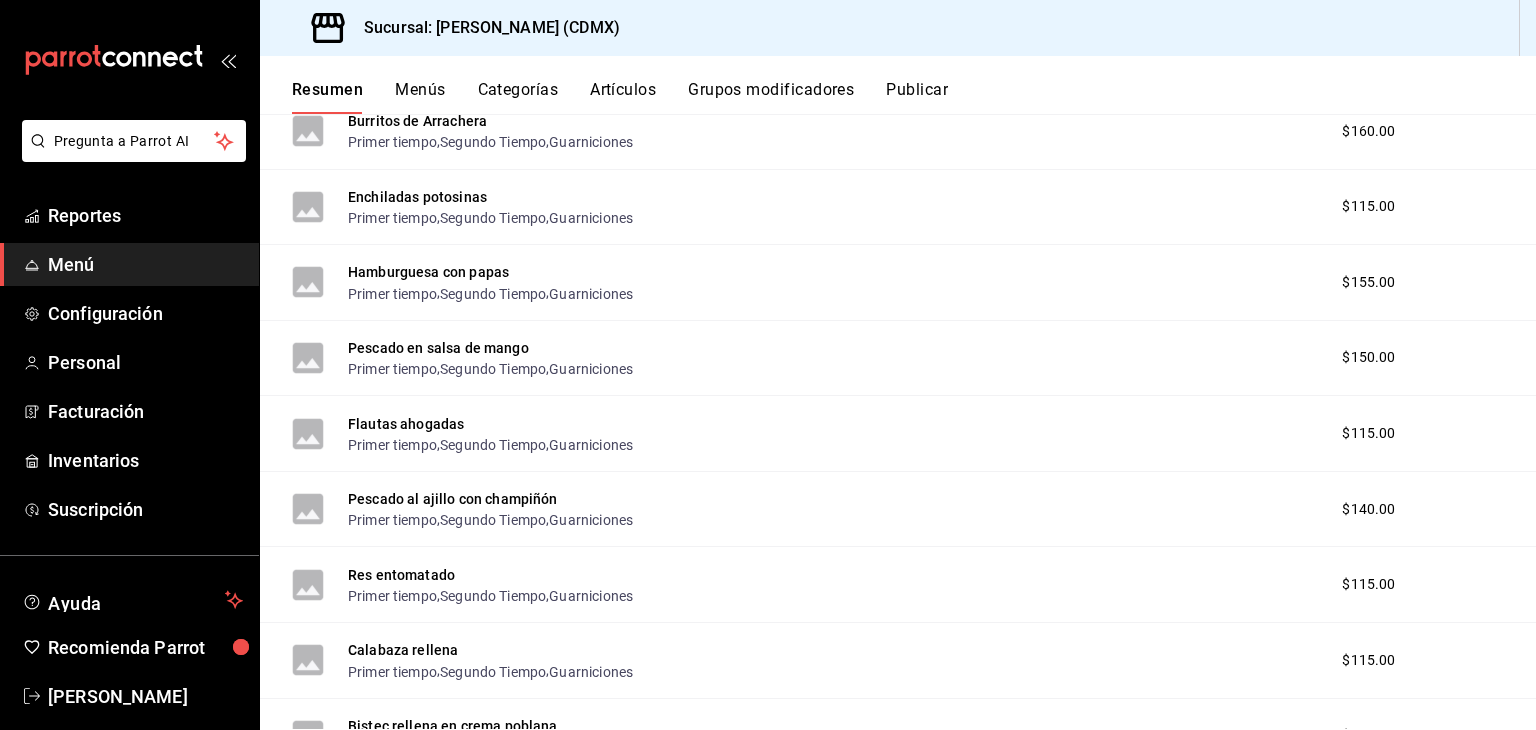 click on "Hamburguesa con papas Primer tiempo ,  Segundo Tiempo ,  Guarniciones $155.00" at bounding box center [898, 283] 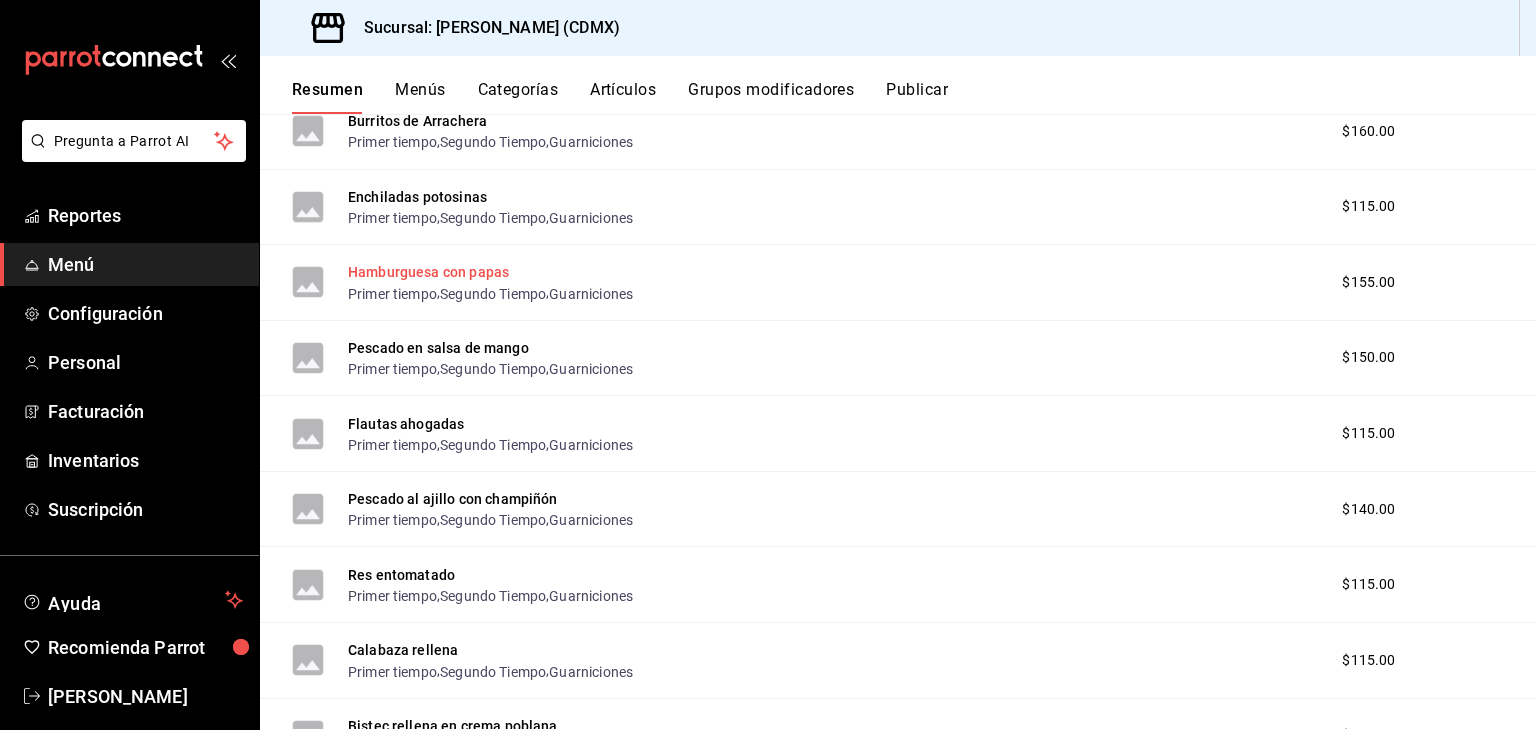 click on "Hamburguesa con papas" at bounding box center [428, 272] 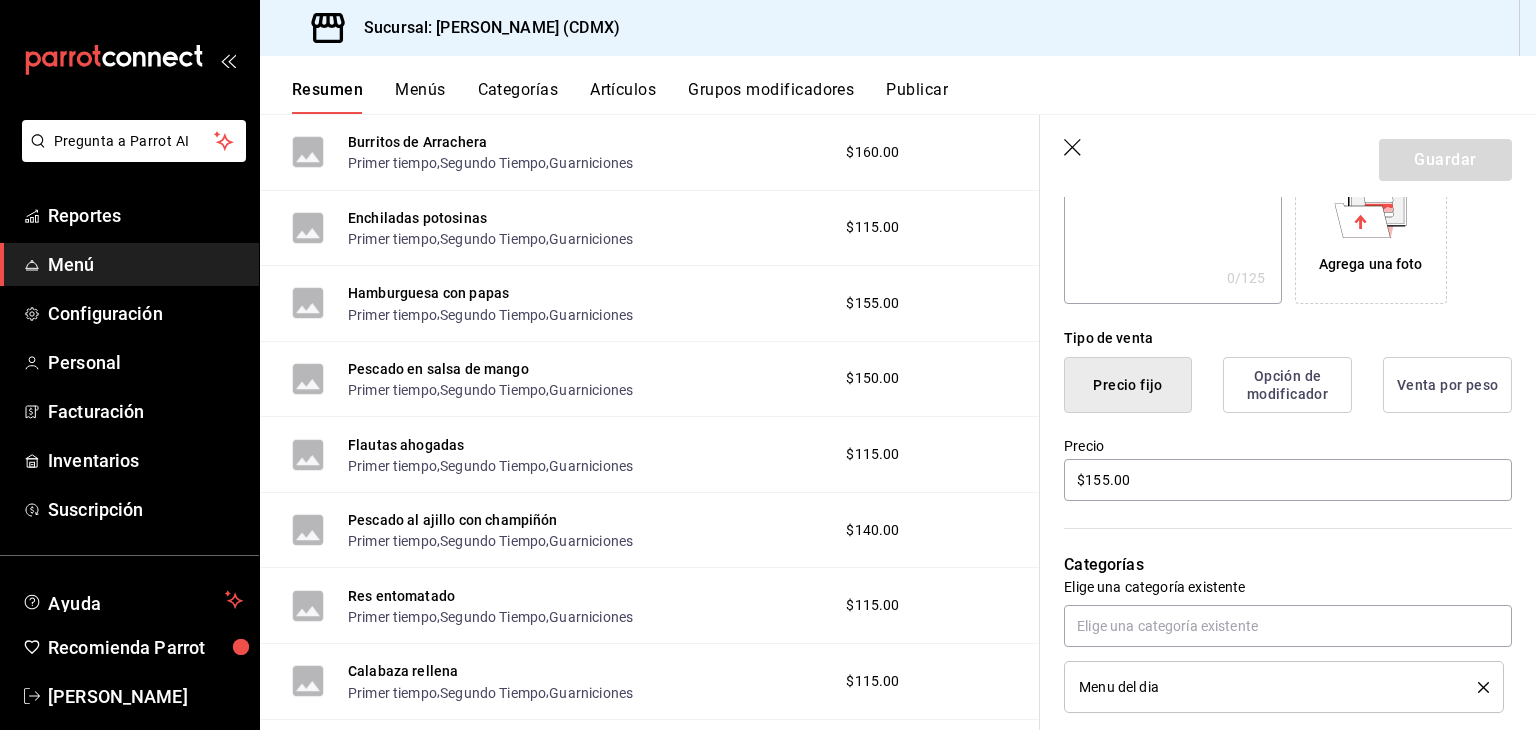 scroll, scrollTop: 383, scrollLeft: 0, axis: vertical 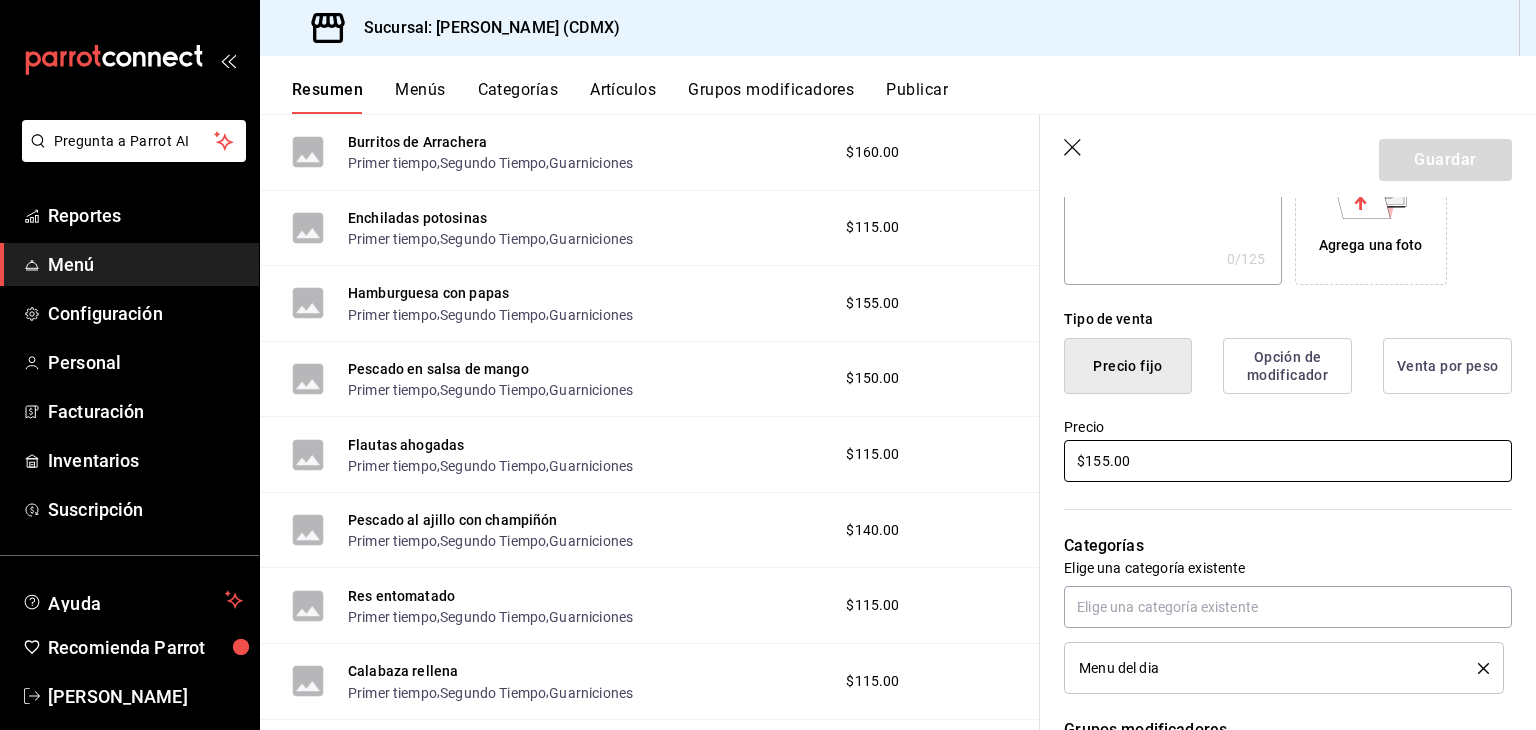 click on "$155.00" at bounding box center (1288, 461) 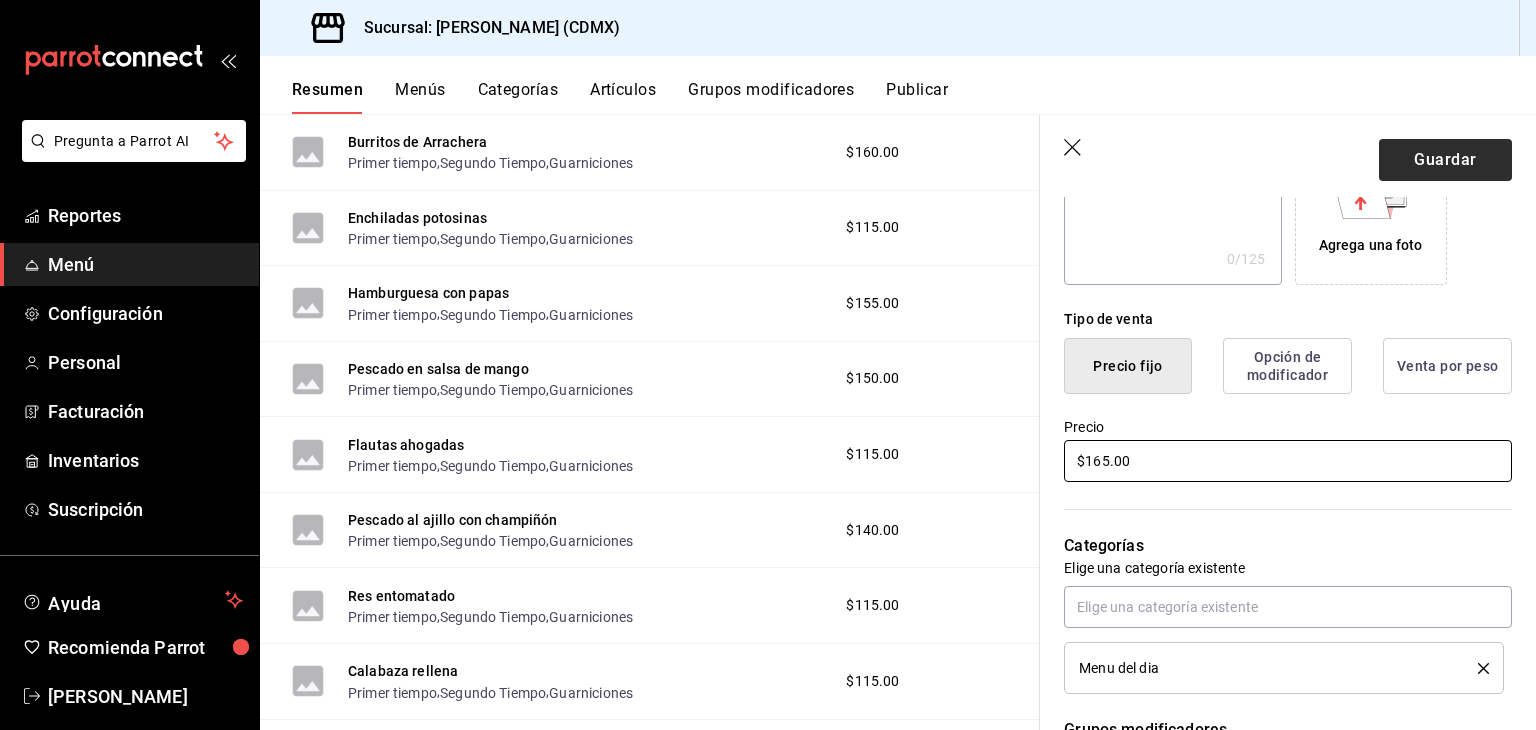 type on "$165.00" 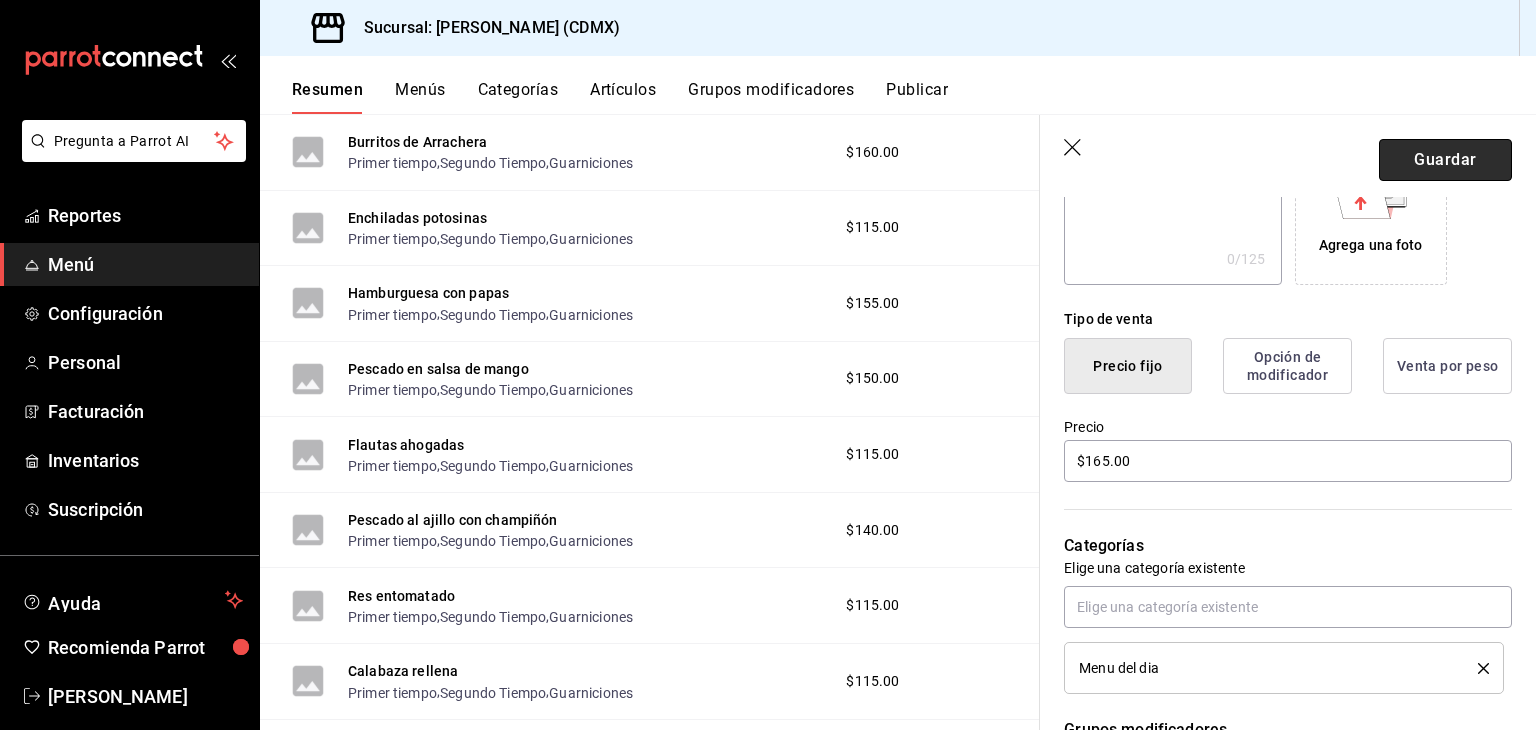 click on "Guardar" at bounding box center [1445, 160] 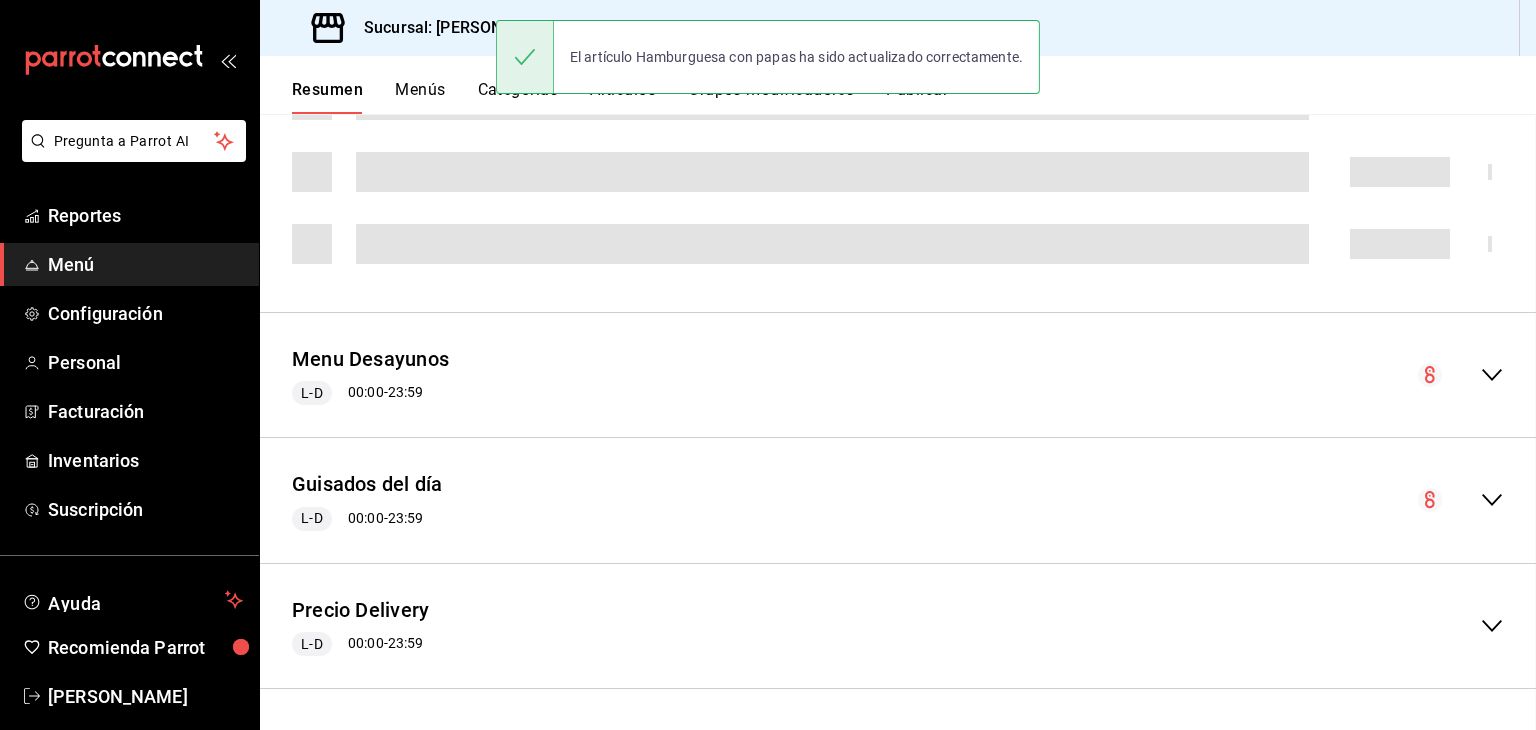 scroll, scrollTop: 0, scrollLeft: 0, axis: both 